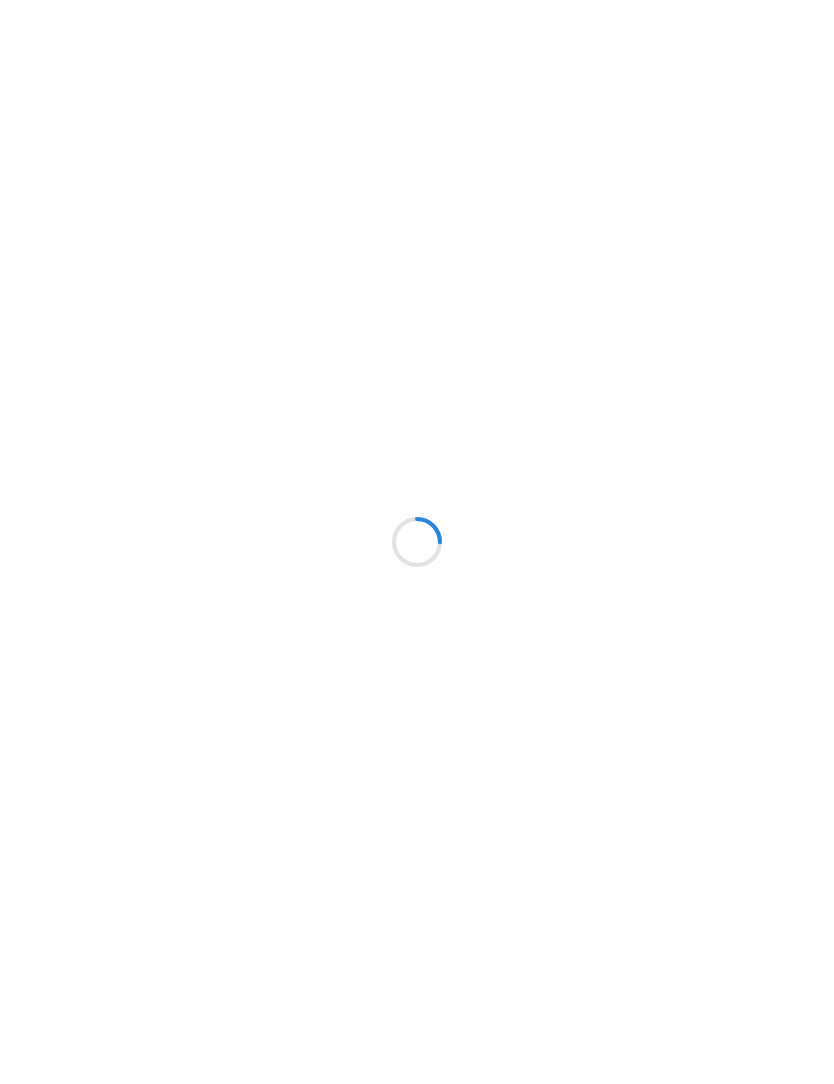 scroll, scrollTop: 0, scrollLeft: 0, axis: both 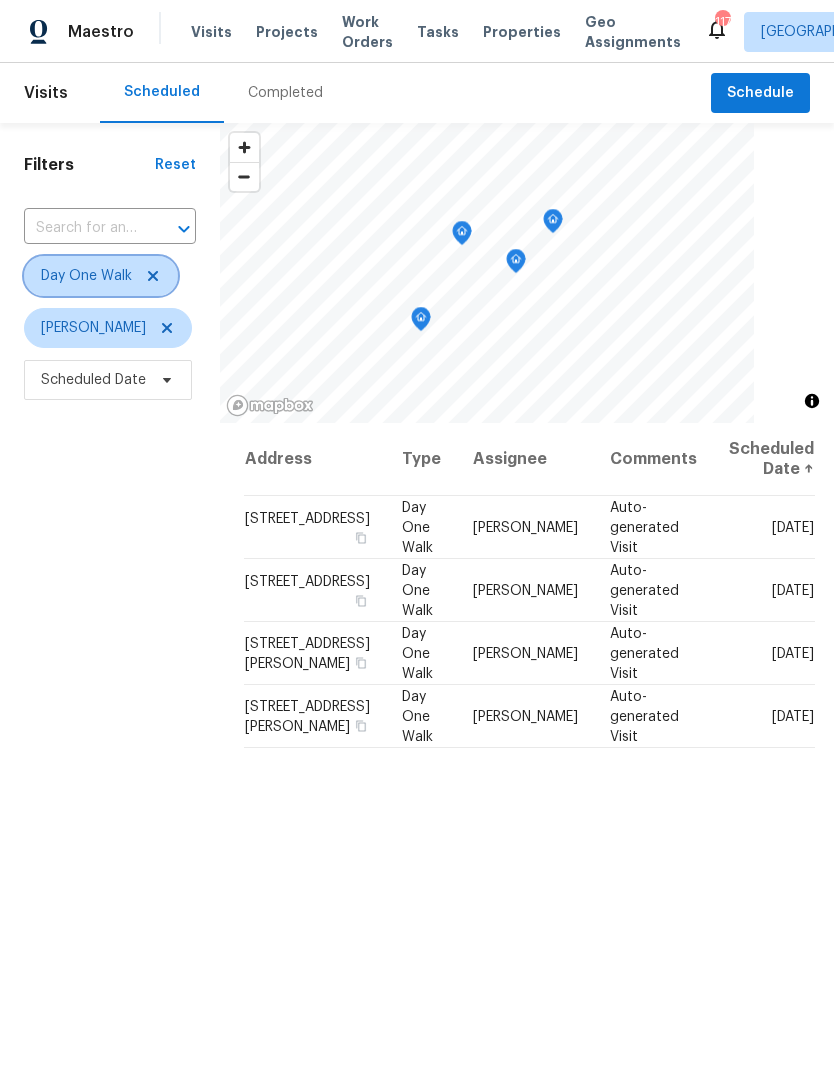 click 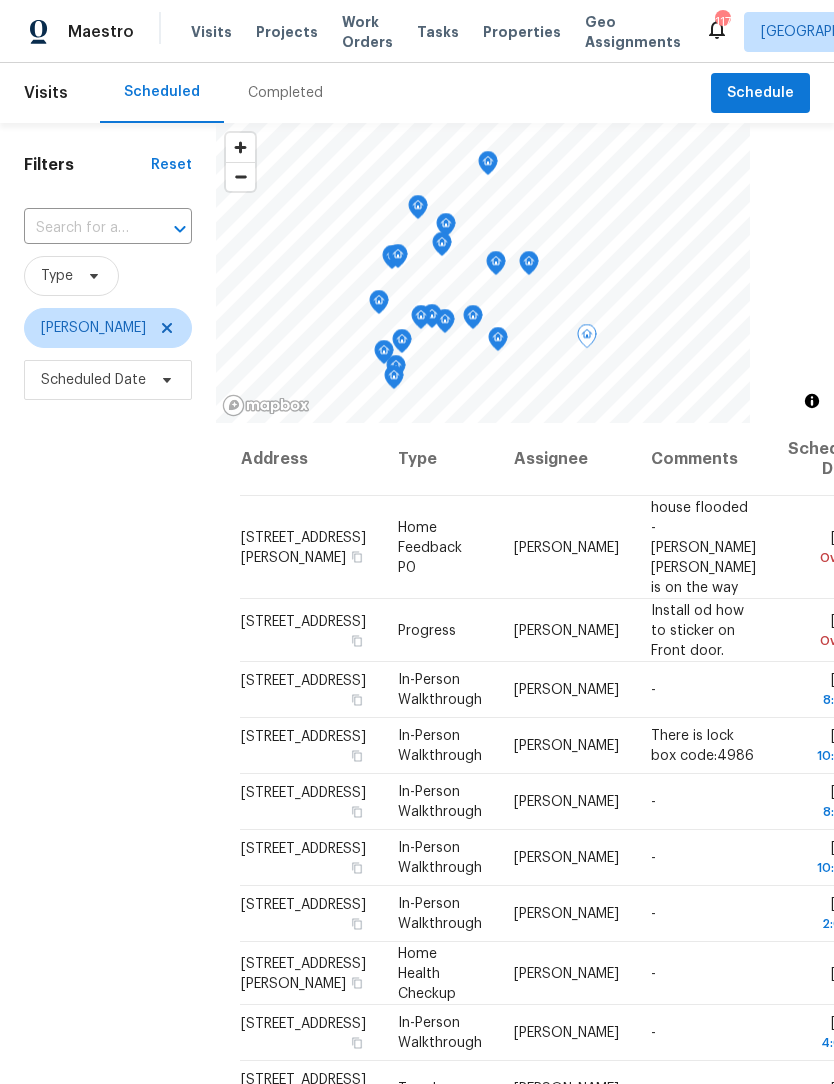 click 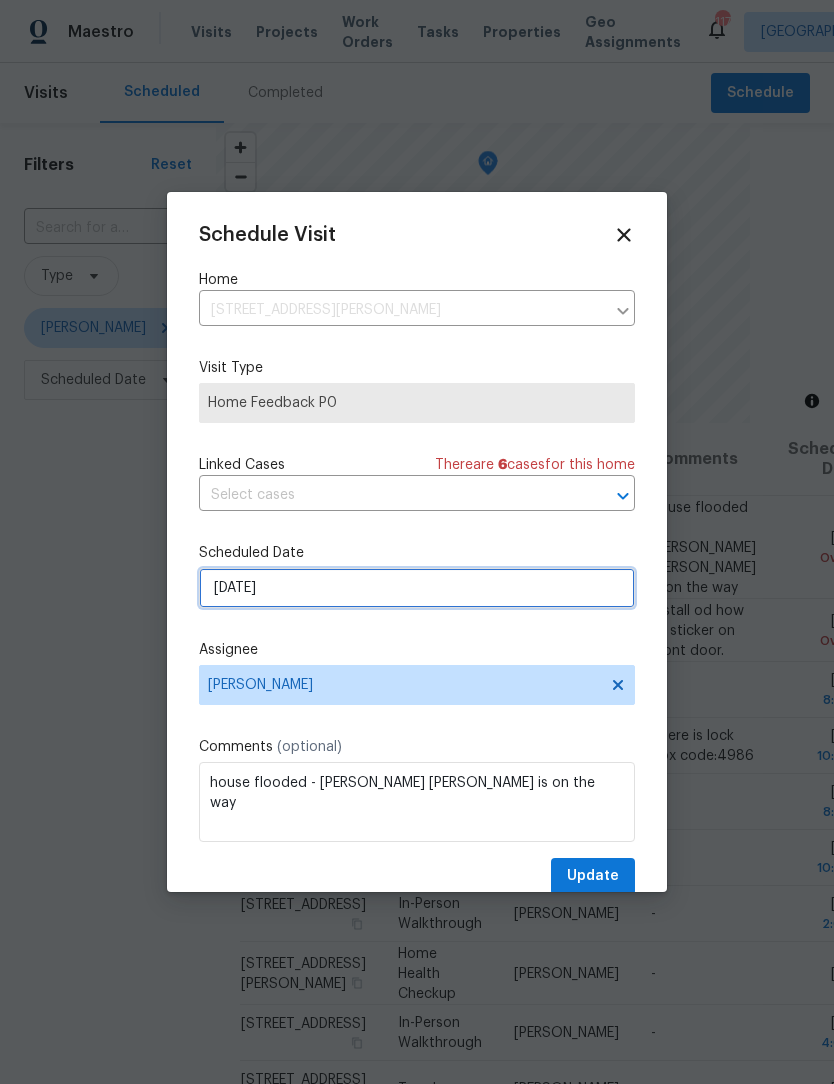 click on "[DATE]" at bounding box center [417, 588] 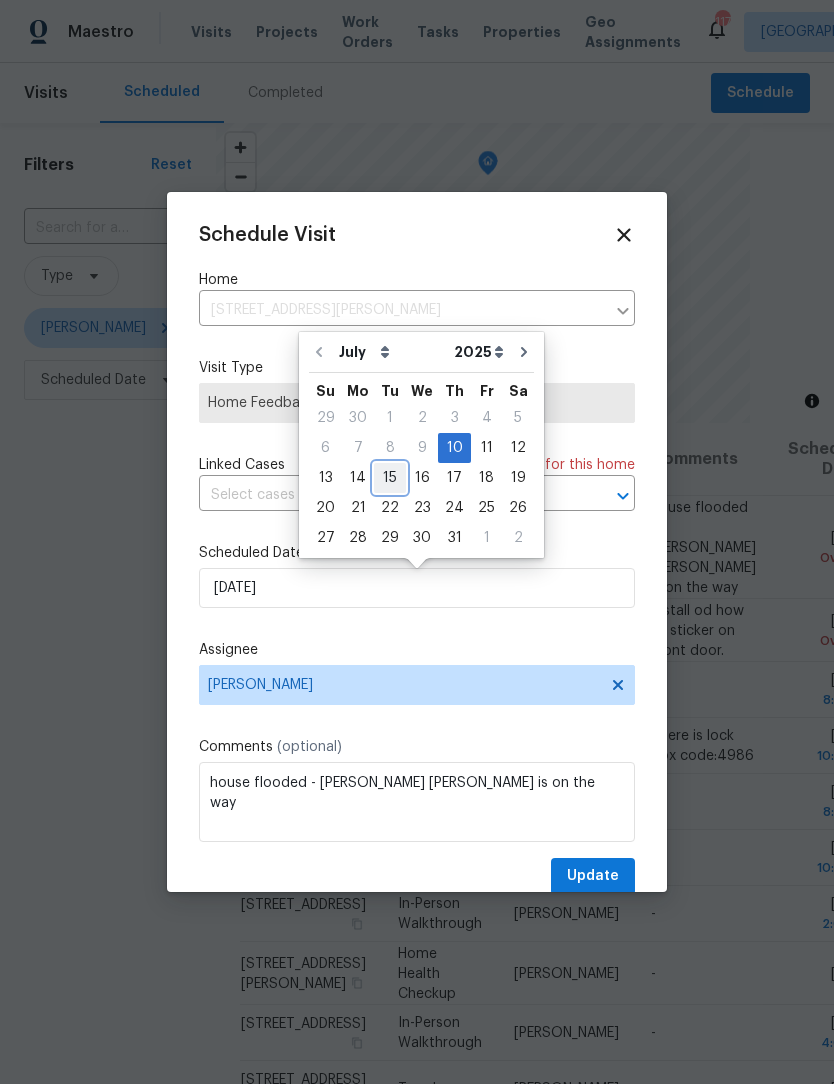click on "15" at bounding box center (390, 478) 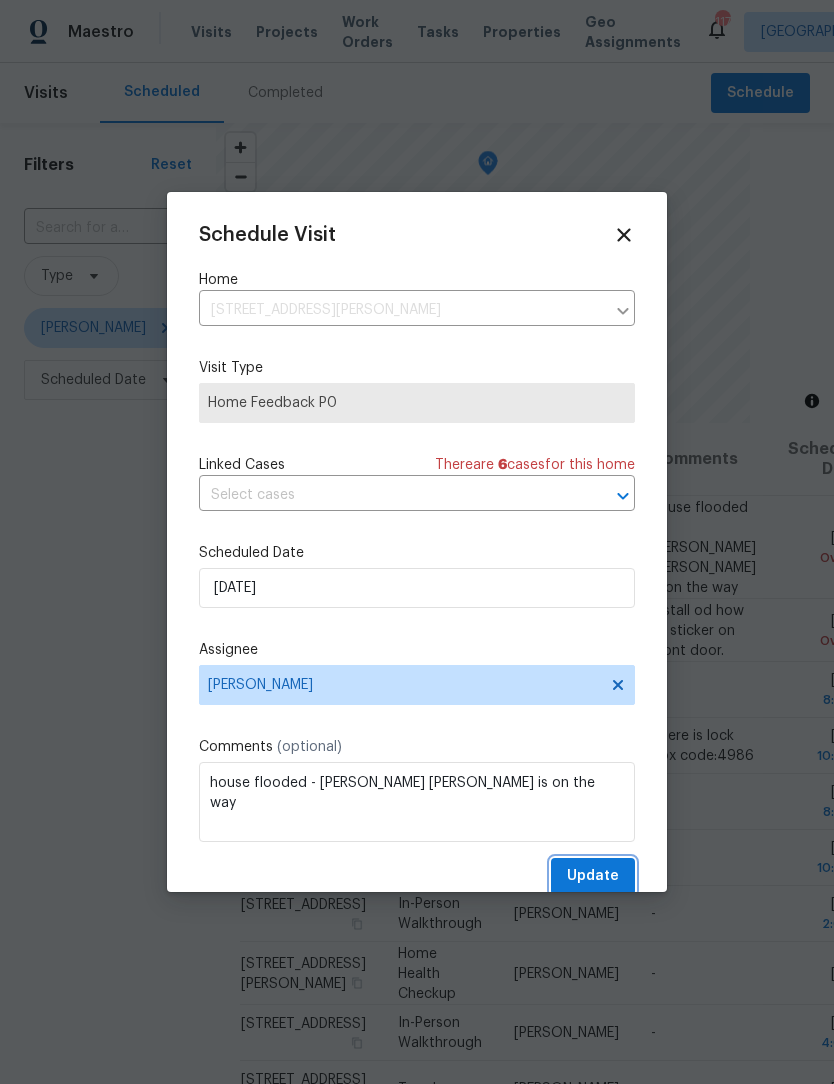 click on "Update" at bounding box center [593, 876] 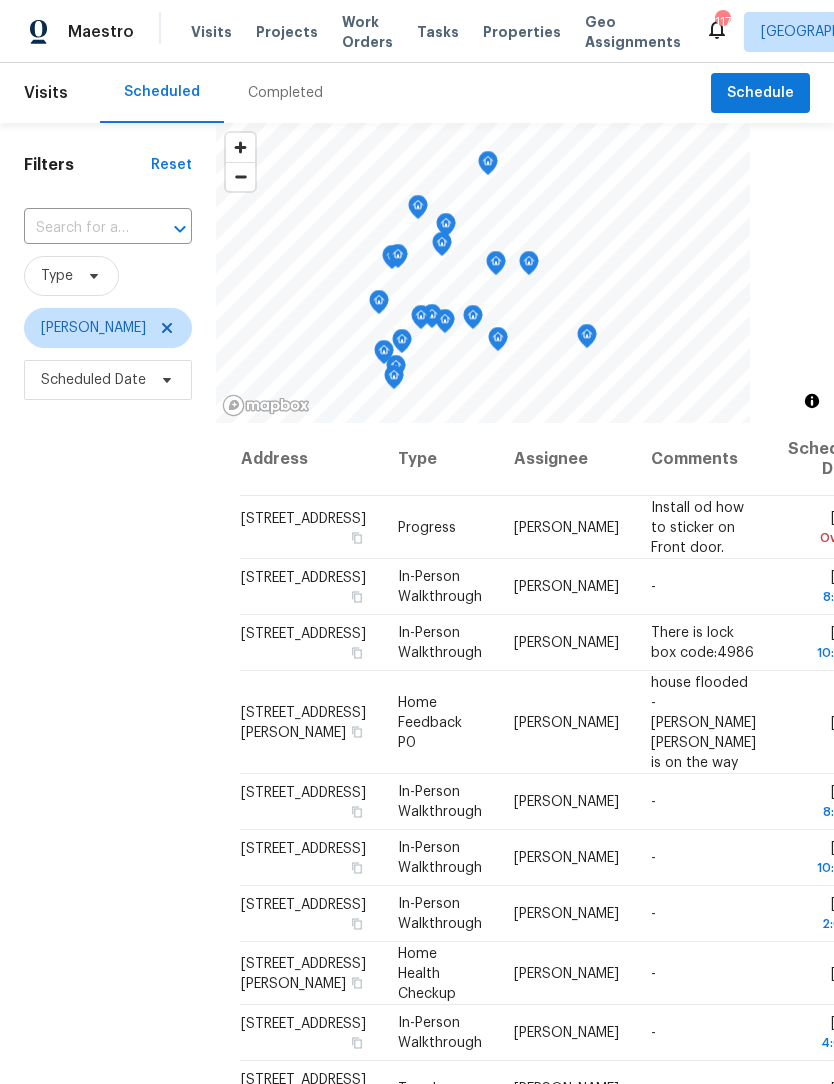 scroll, scrollTop: 0, scrollLeft: 0, axis: both 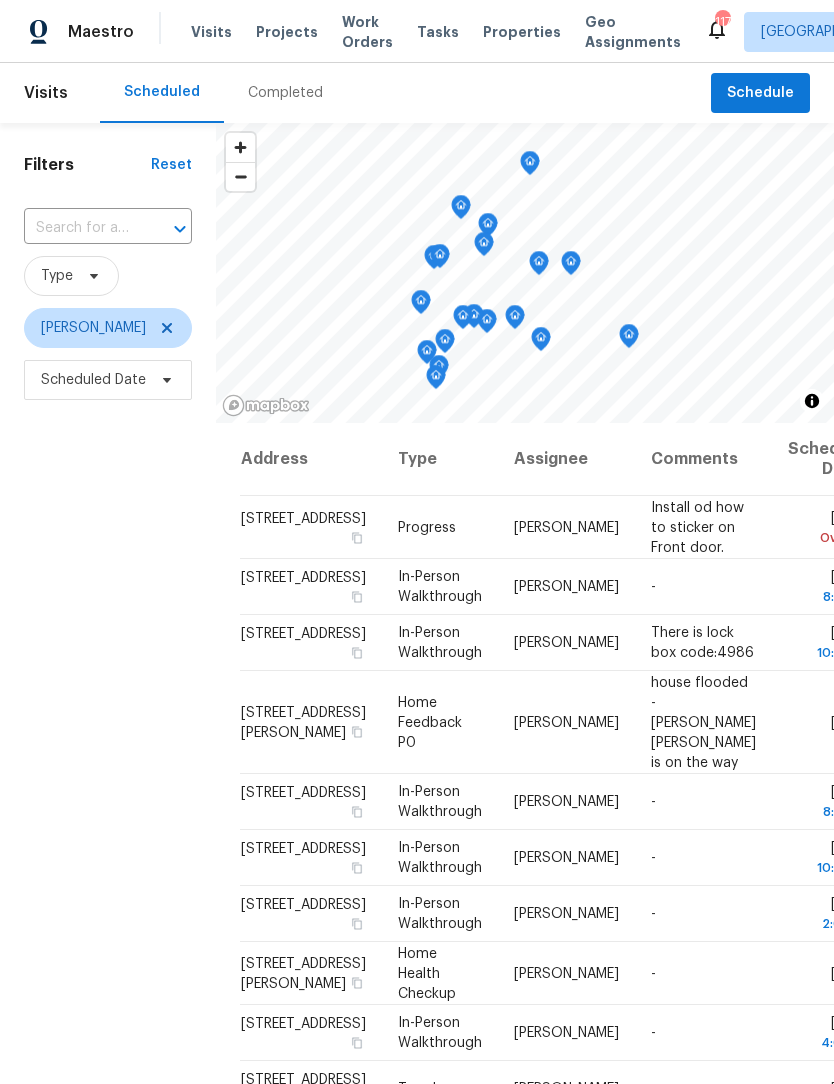 click at bounding box center (80, 228) 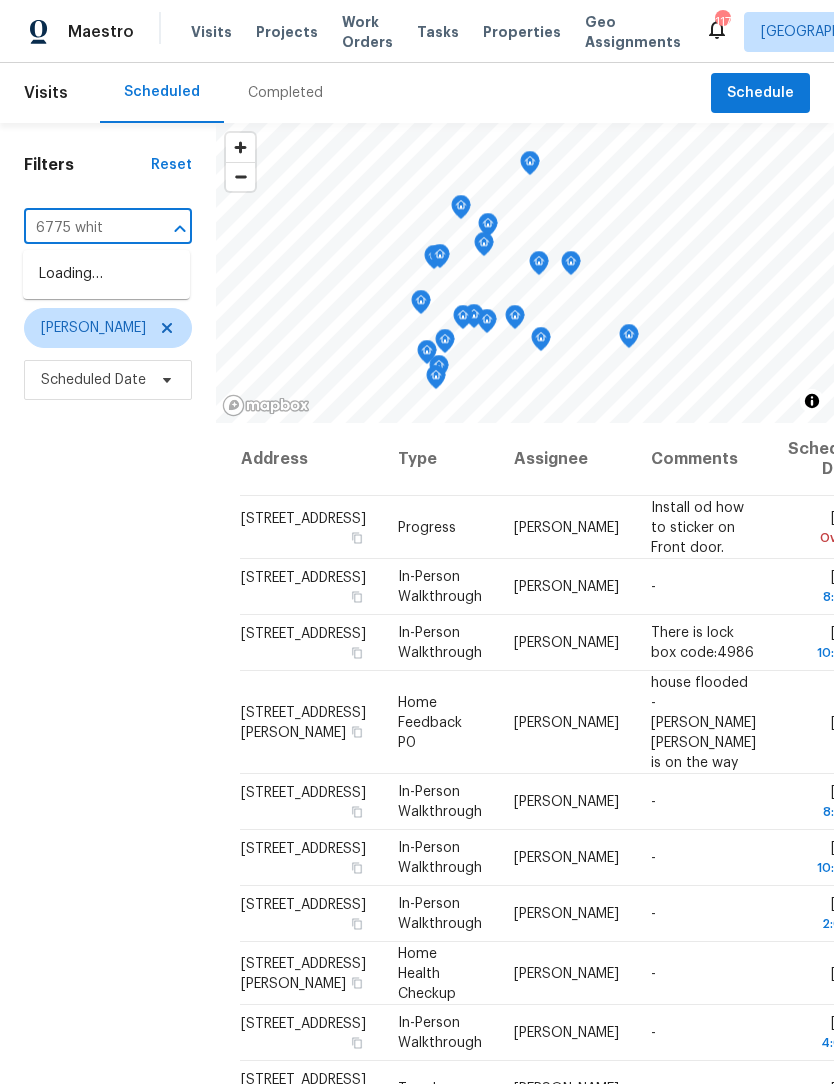 type on "6775 white" 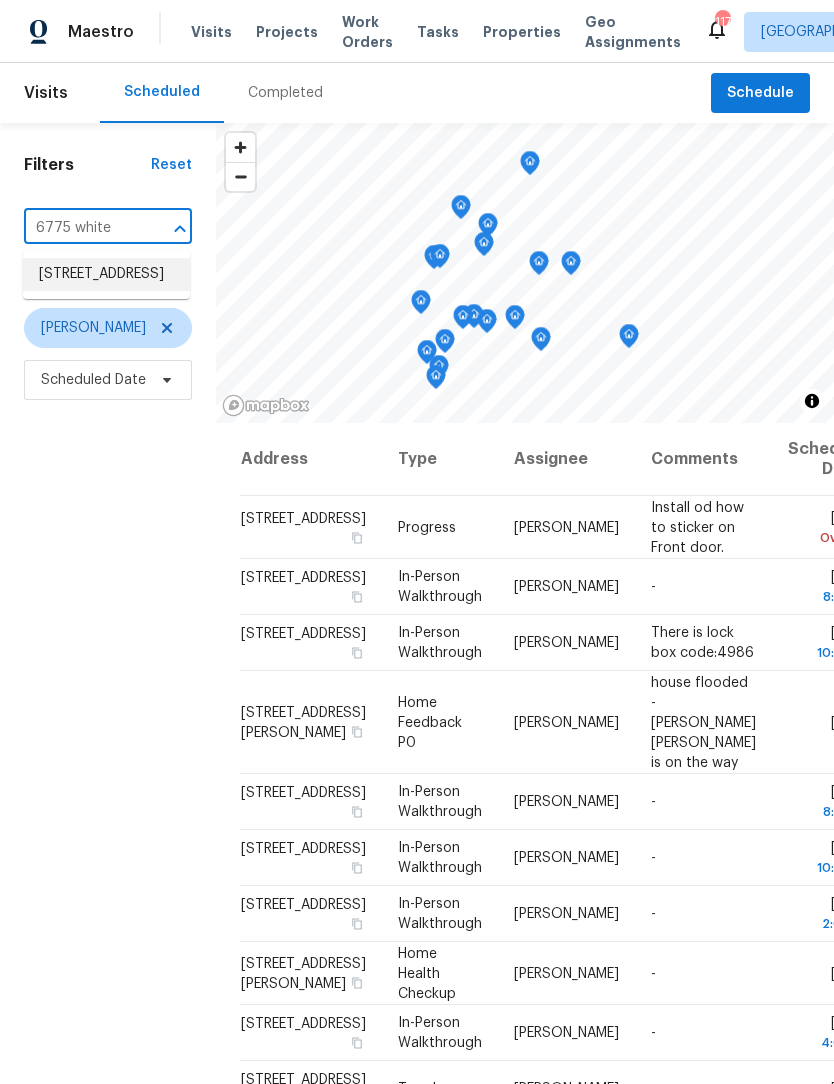 click on "[STREET_ADDRESS]" at bounding box center [106, 274] 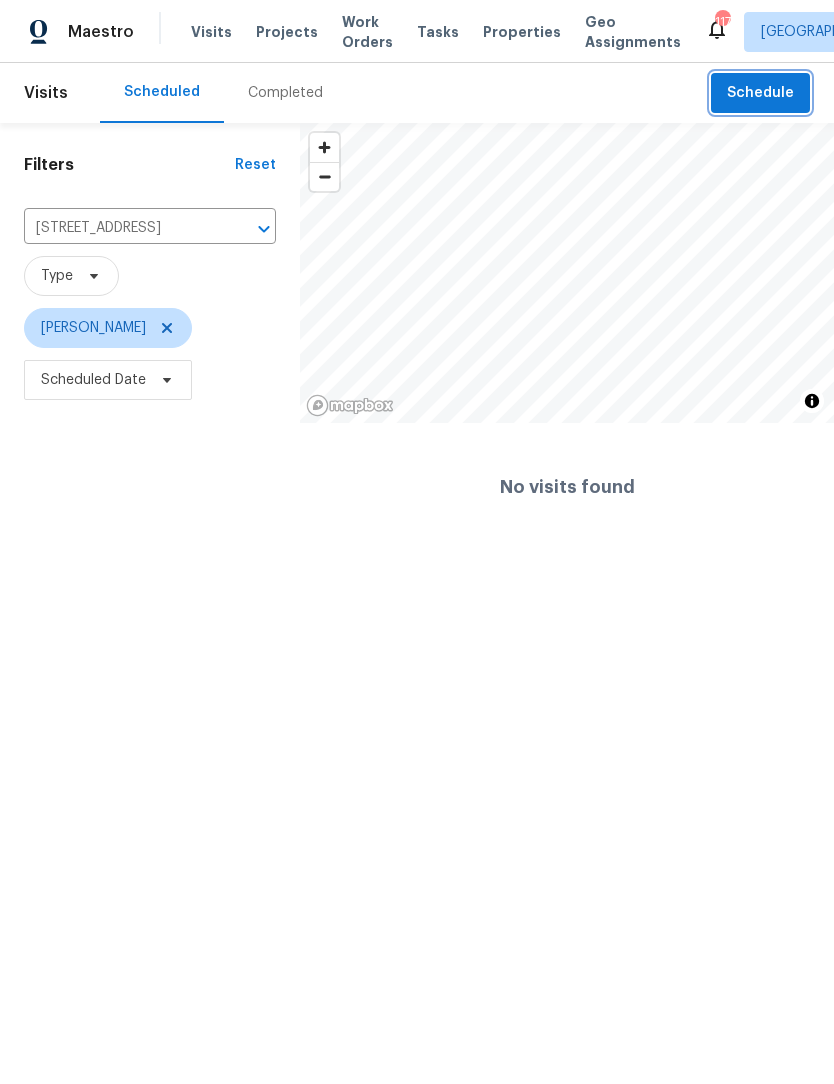click on "Schedule" at bounding box center (760, 93) 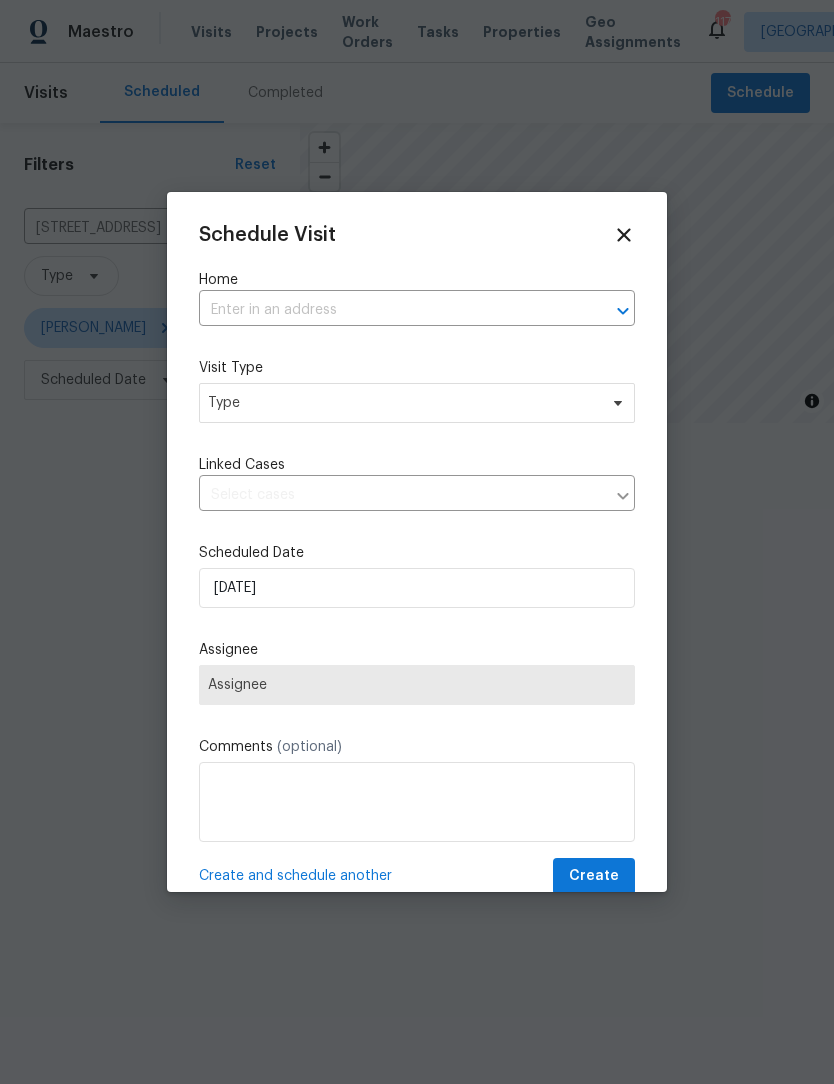 click at bounding box center [389, 310] 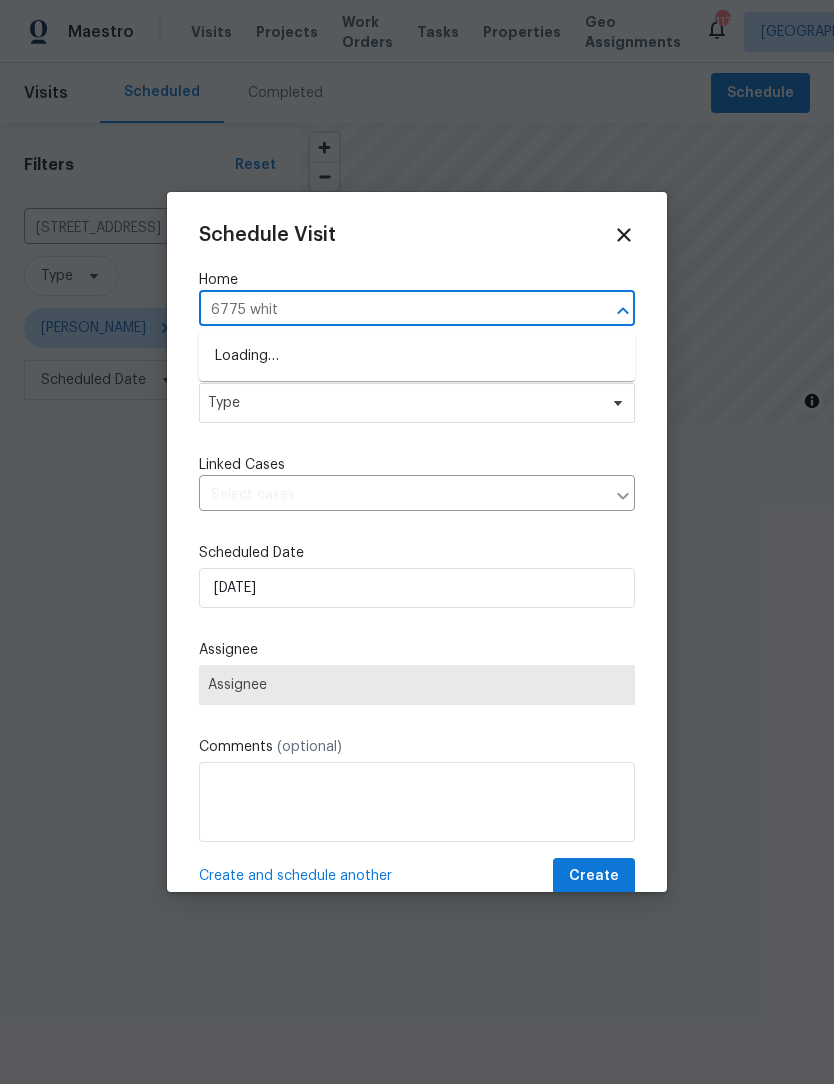 type on "6775 white" 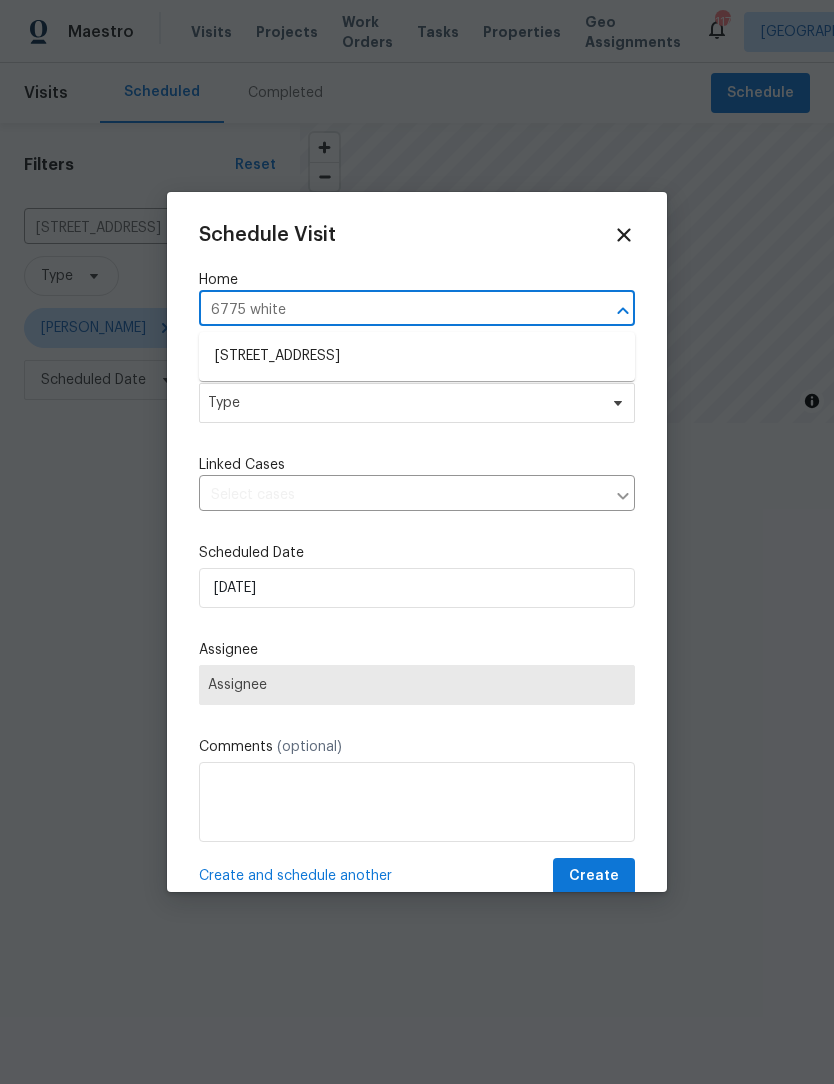 click on "[STREET_ADDRESS]" at bounding box center [417, 356] 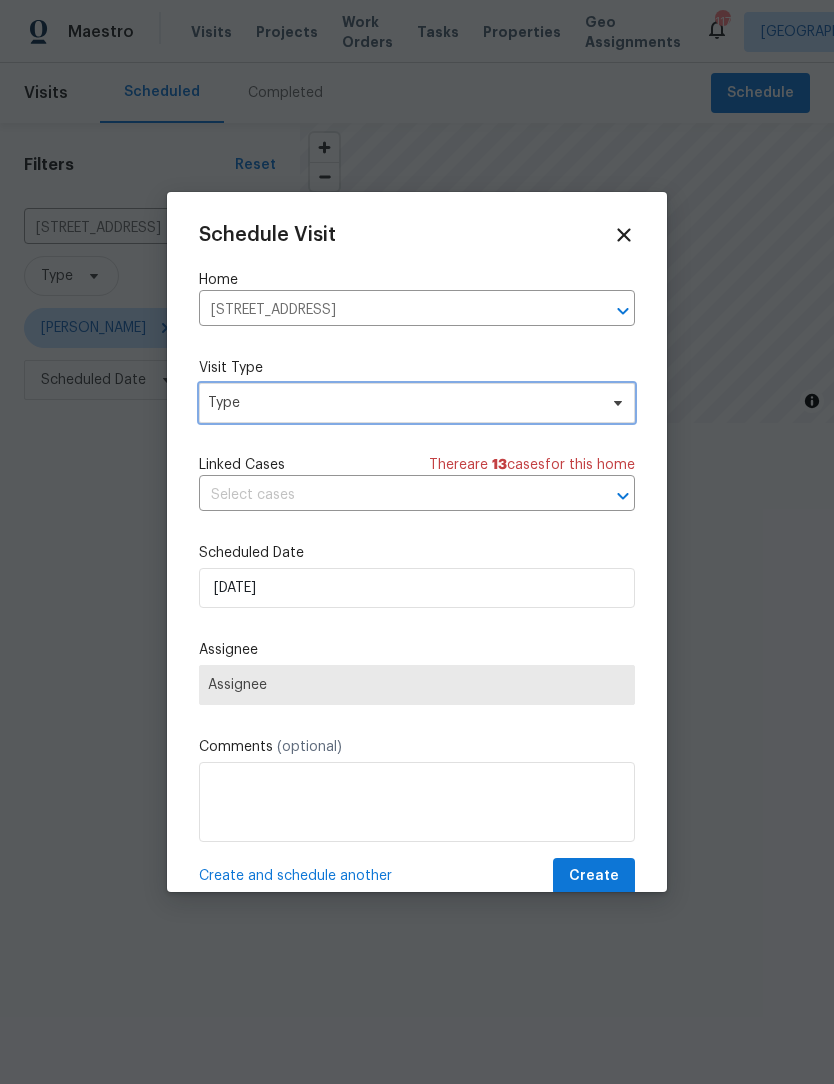 click 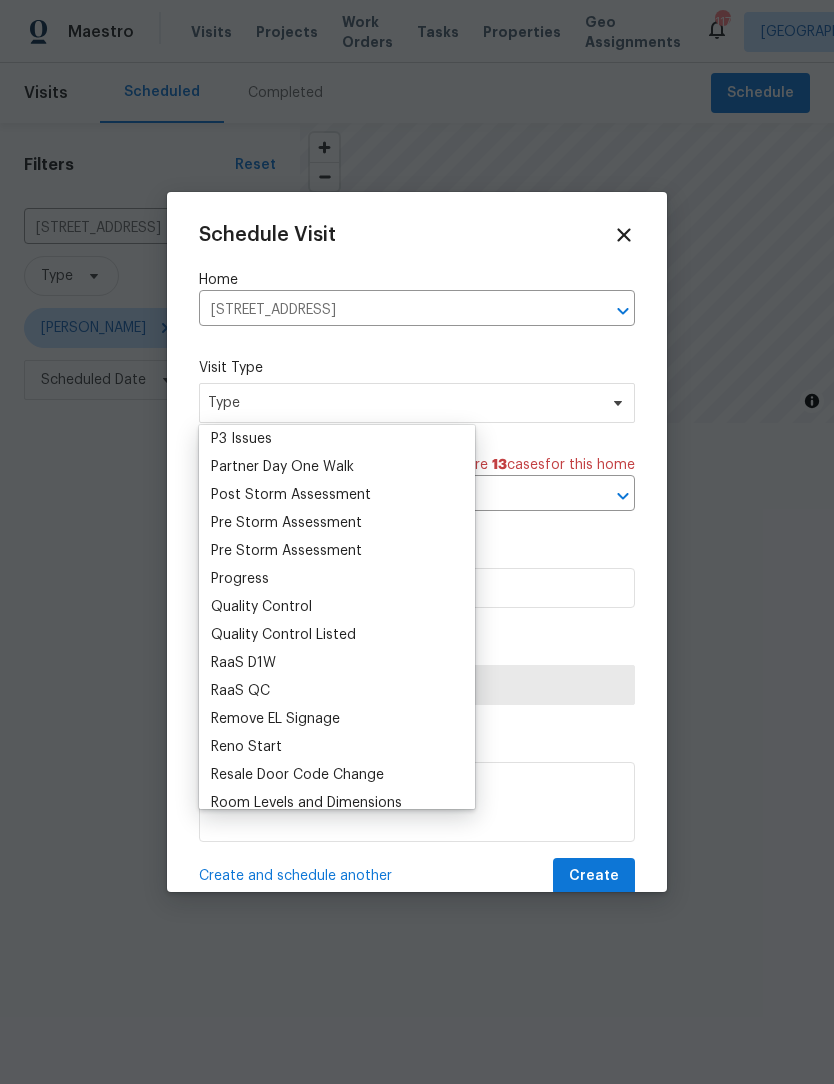 scroll, scrollTop: 1198, scrollLeft: 0, axis: vertical 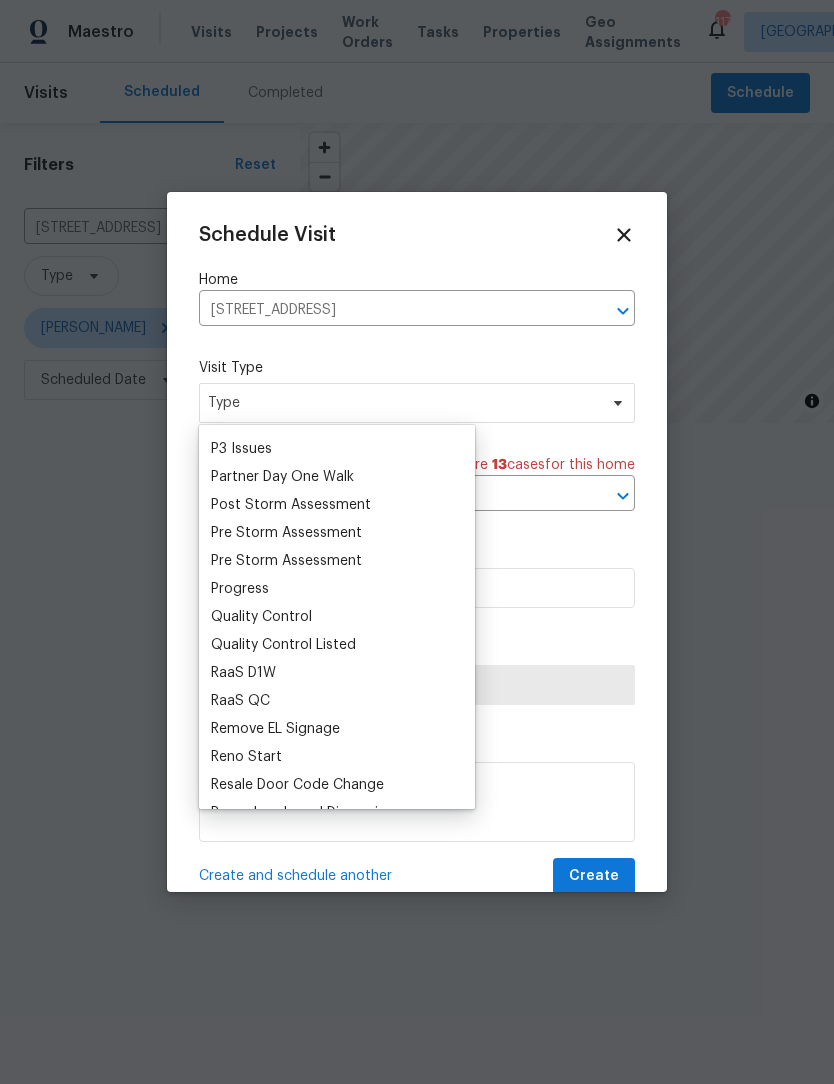 click on "Progress" at bounding box center (240, 589) 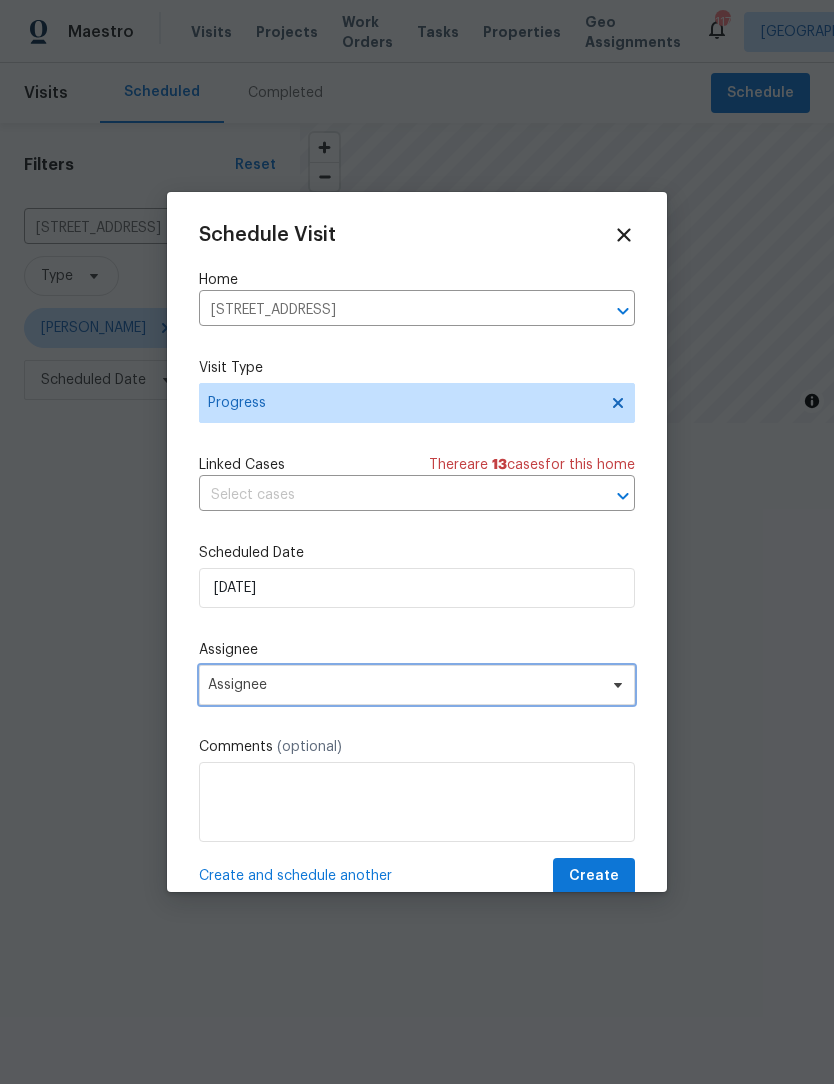 click 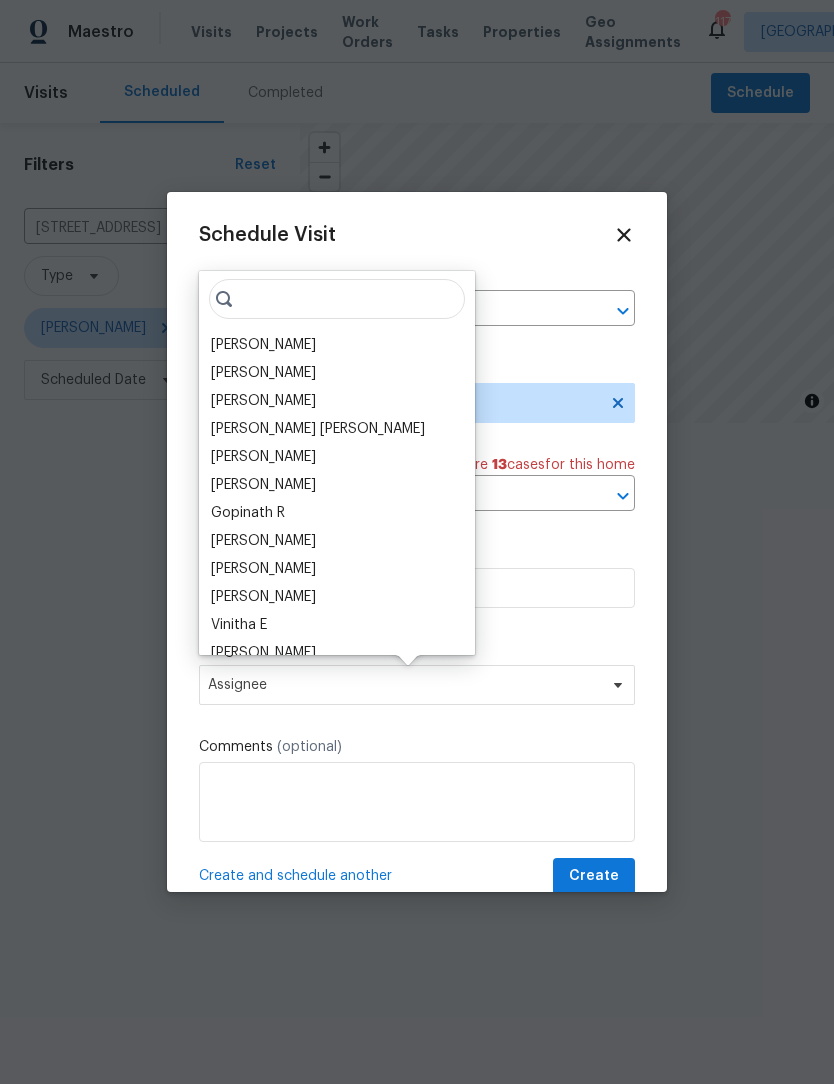click on "[PERSON_NAME]" at bounding box center (263, 345) 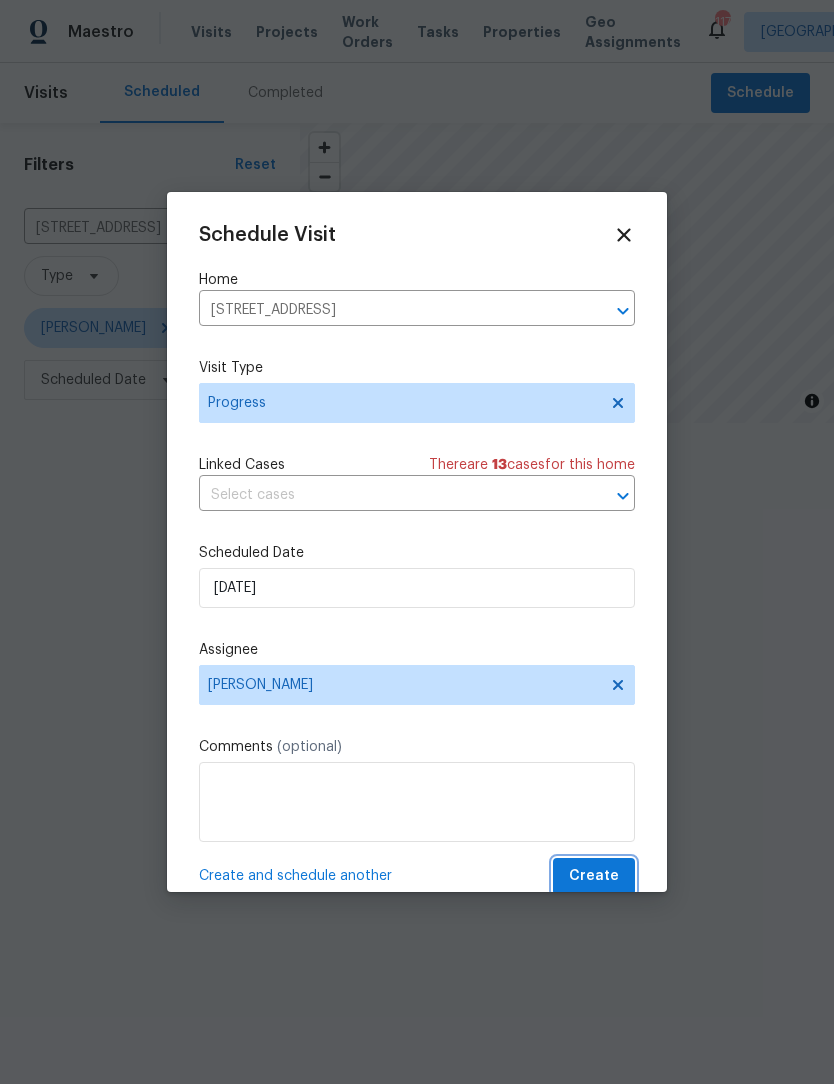 click on "Create" at bounding box center [594, 876] 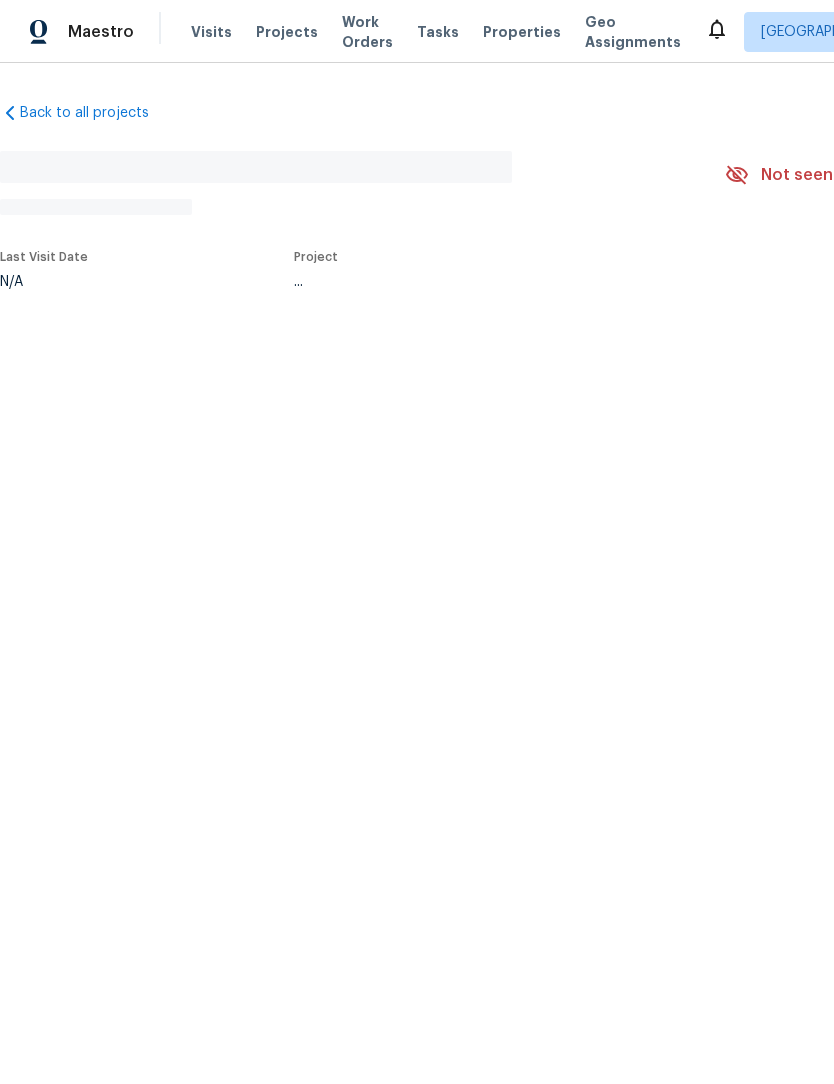 scroll, scrollTop: 0, scrollLeft: 0, axis: both 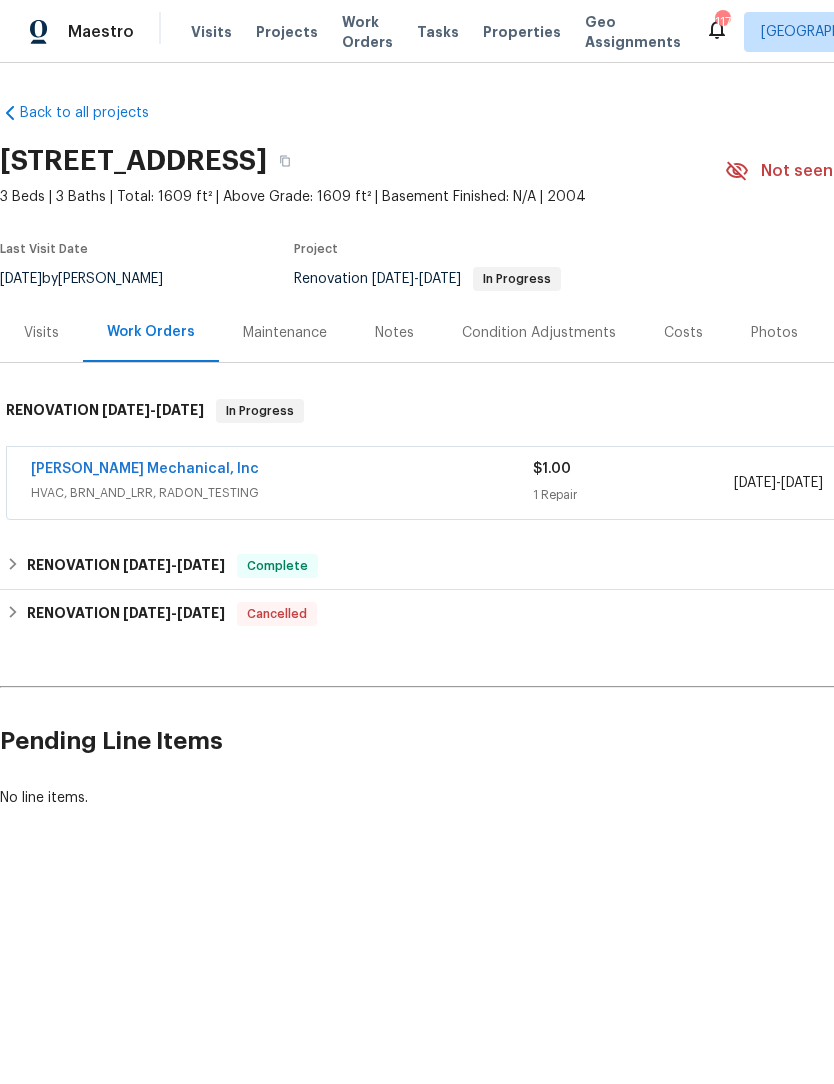 click on "JH Martin Mechanical, Inc" at bounding box center [145, 469] 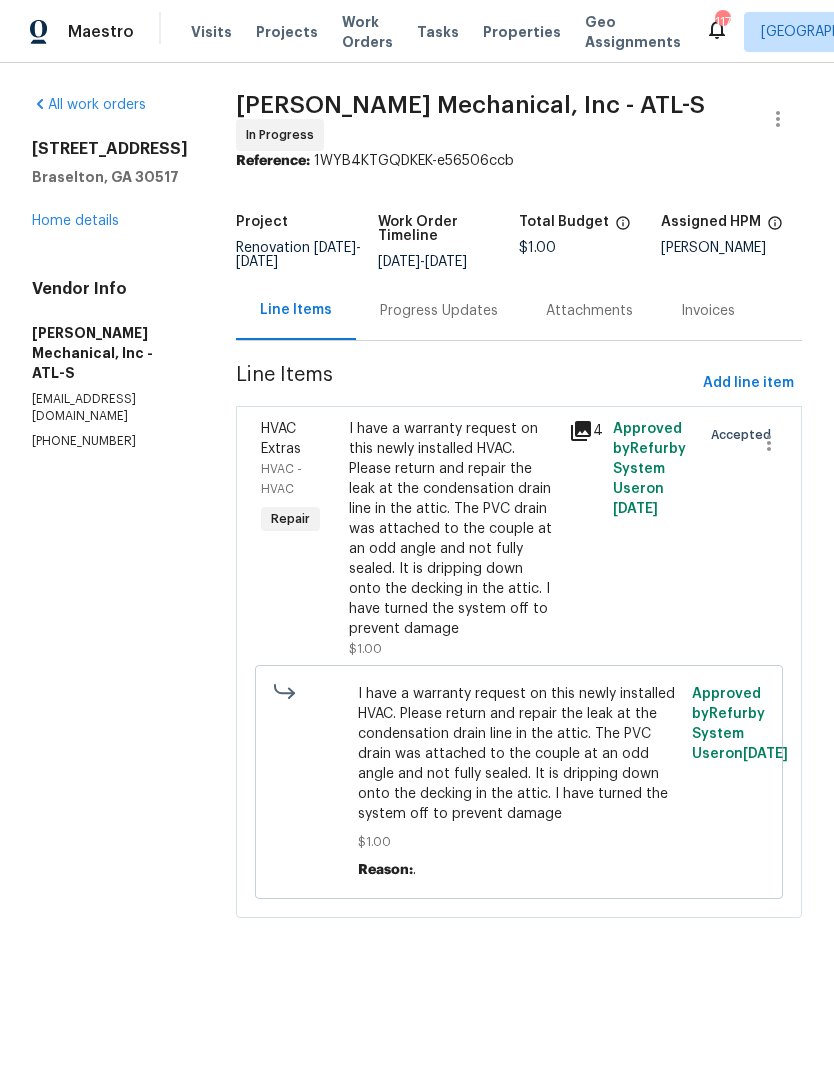 click on "Progress Updates" at bounding box center (439, 311) 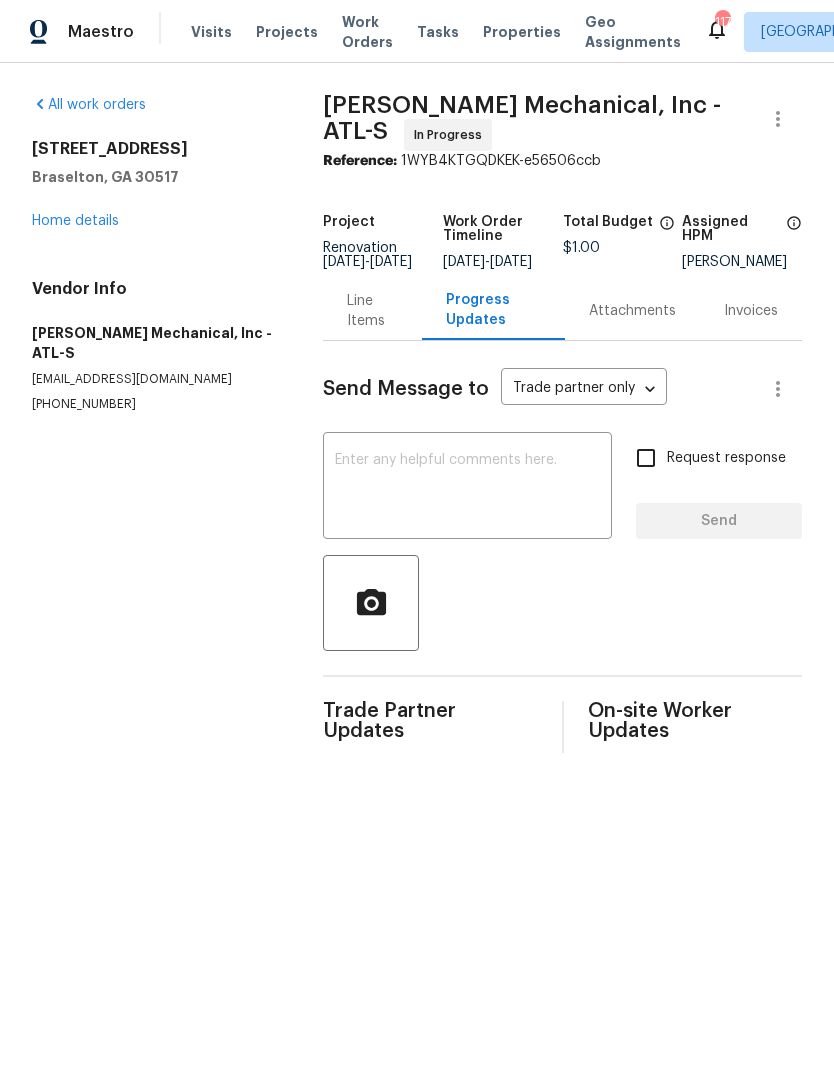 click at bounding box center (467, 488) 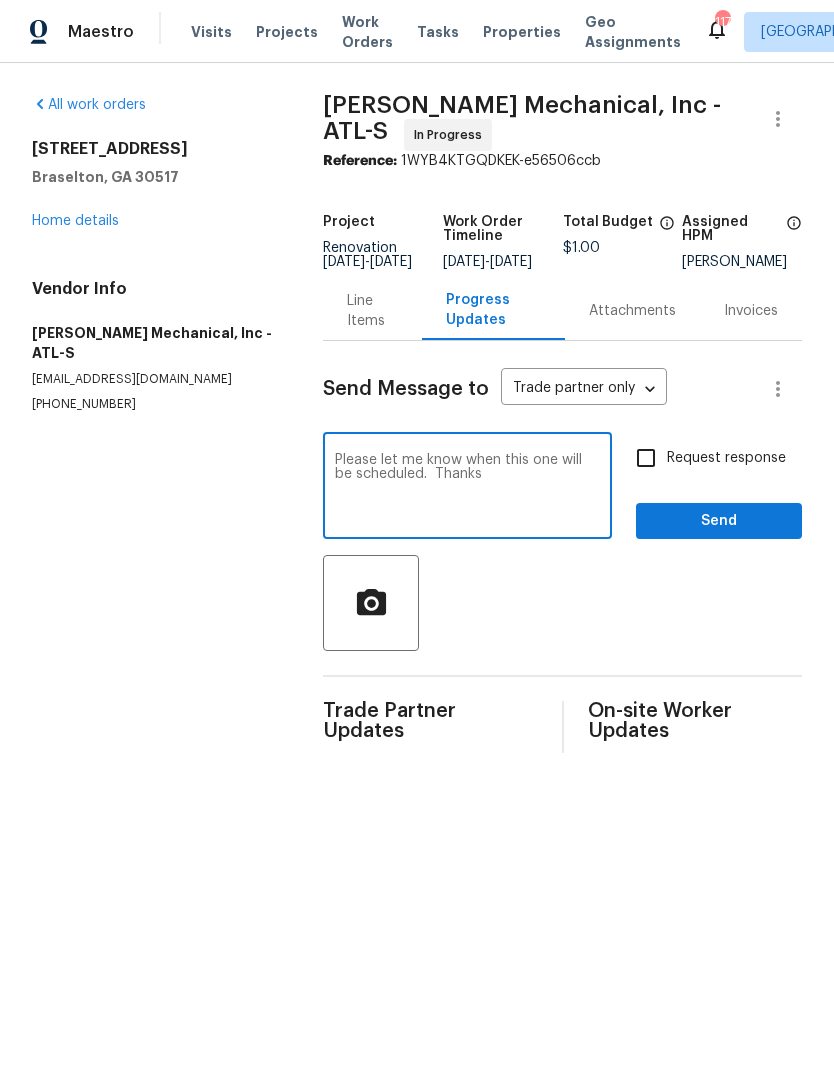 type on "Please let me know when this one will be scheduled.  Thanks" 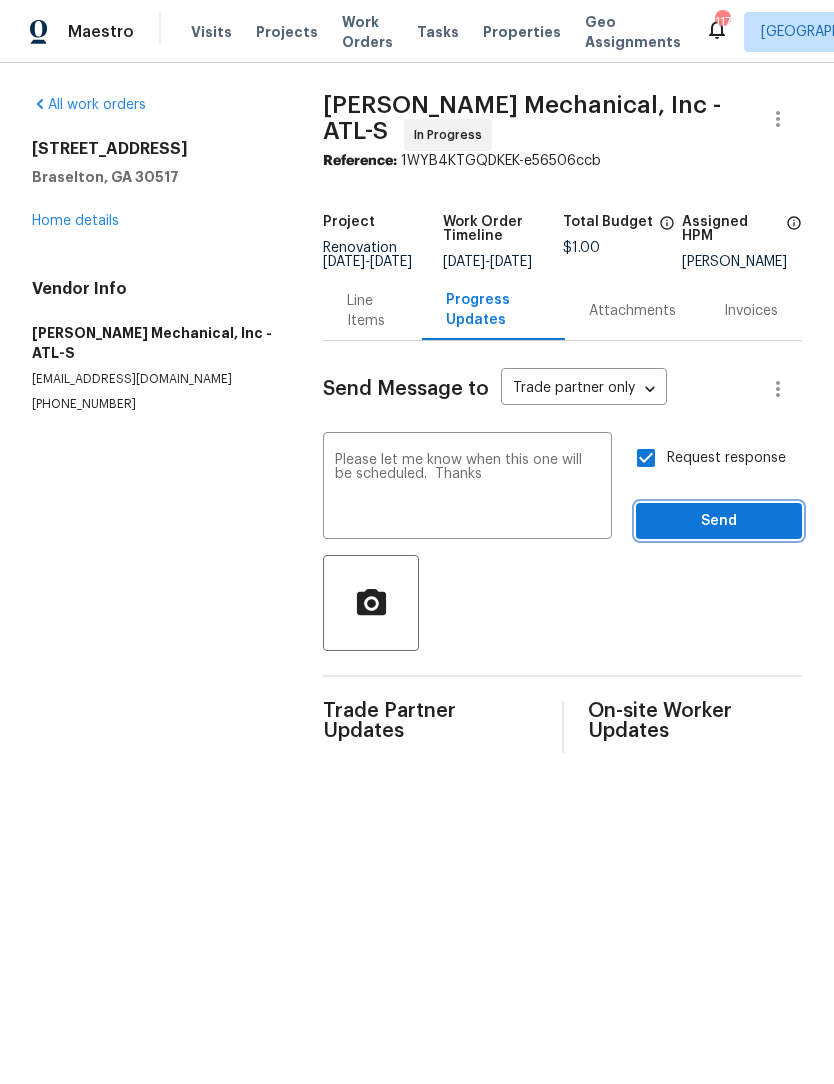 click on "Send" at bounding box center [719, 521] 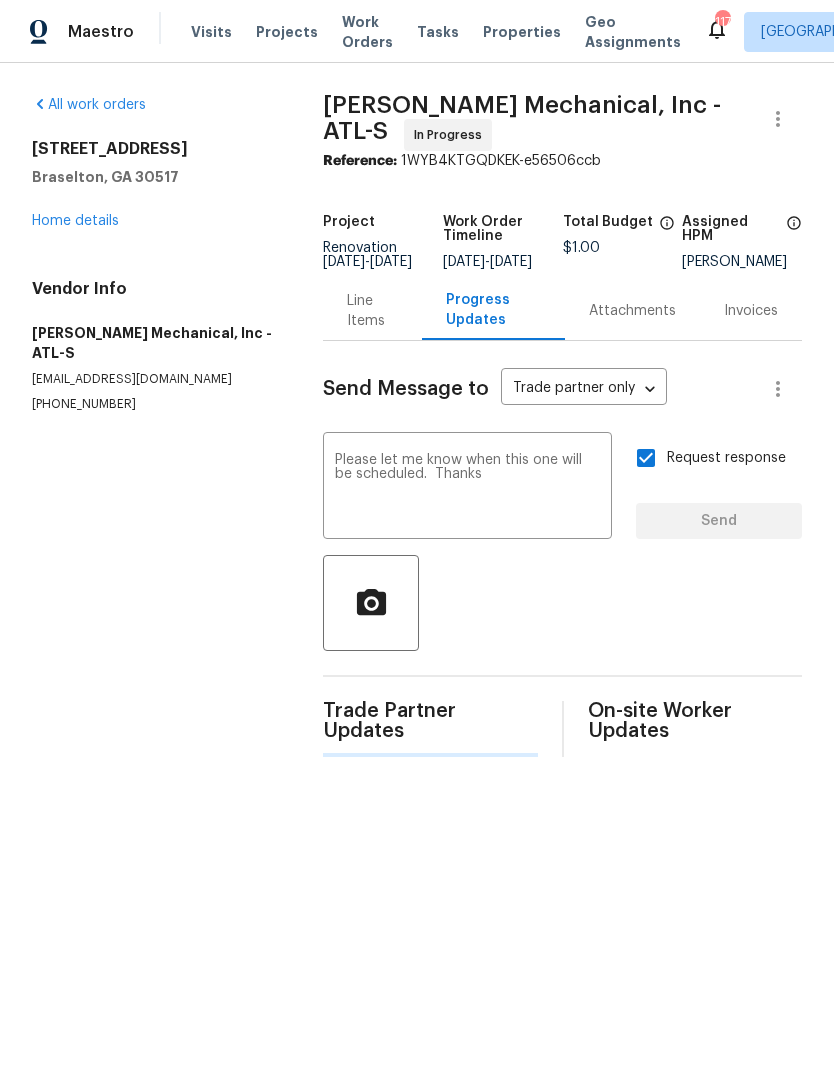 type 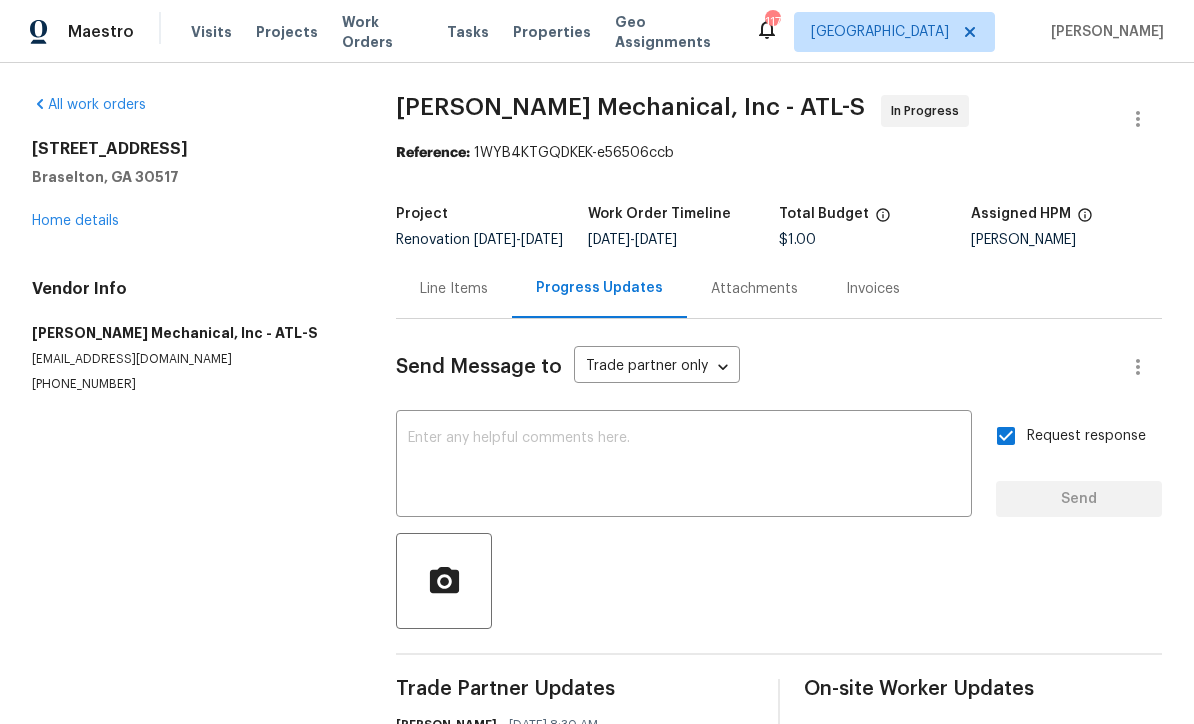 click on "Home details" at bounding box center [75, 221] 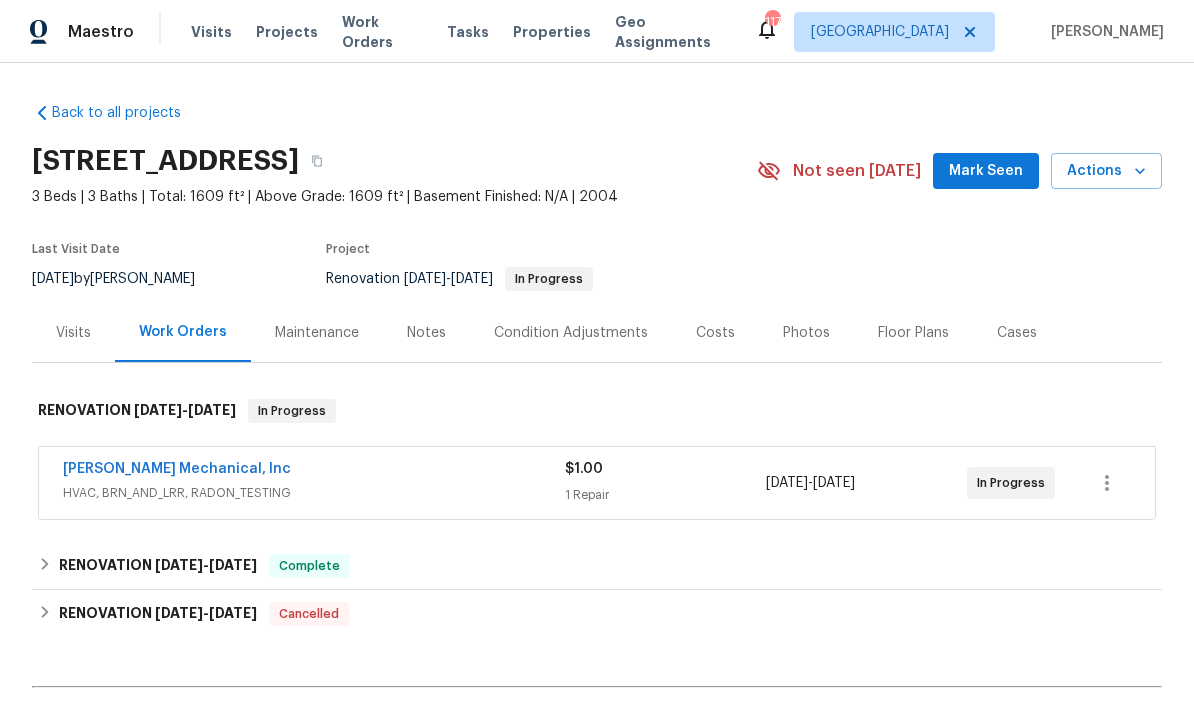 click on "Mark Seen" at bounding box center [986, 171] 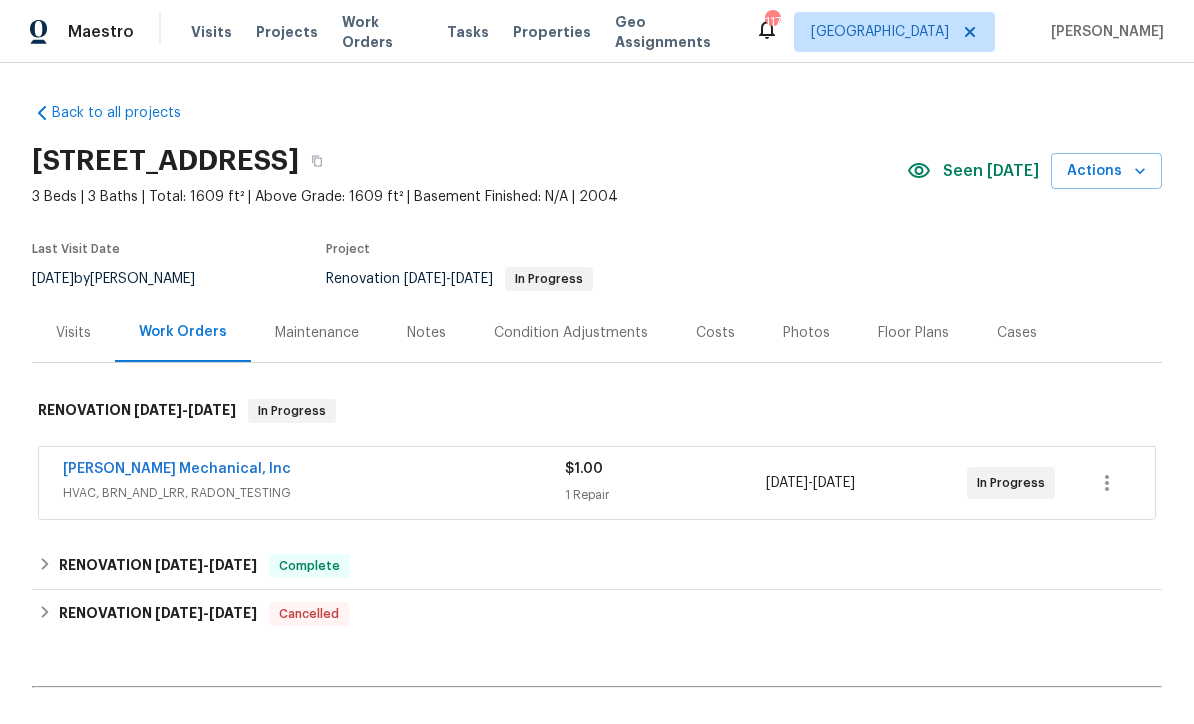 scroll, scrollTop: 0, scrollLeft: 0, axis: both 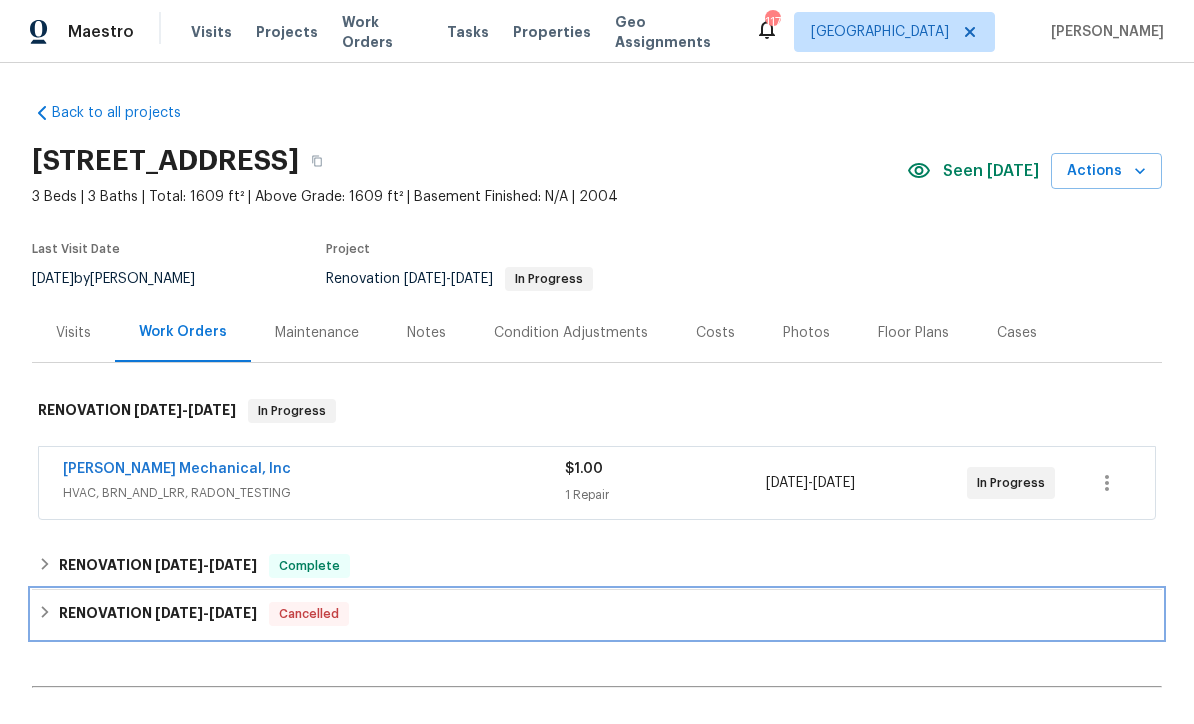 click on "RENOVATION   5/6/25  -  5/26/25 Cancelled" at bounding box center (597, 614) 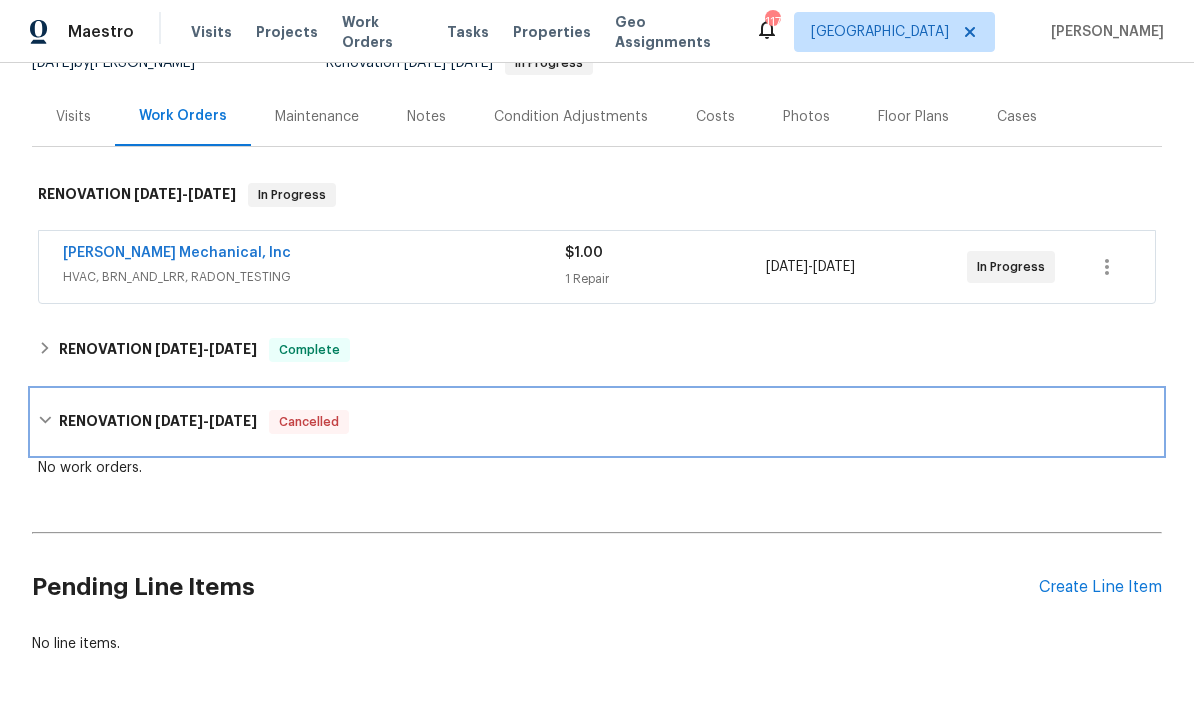 scroll, scrollTop: 215, scrollLeft: 0, axis: vertical 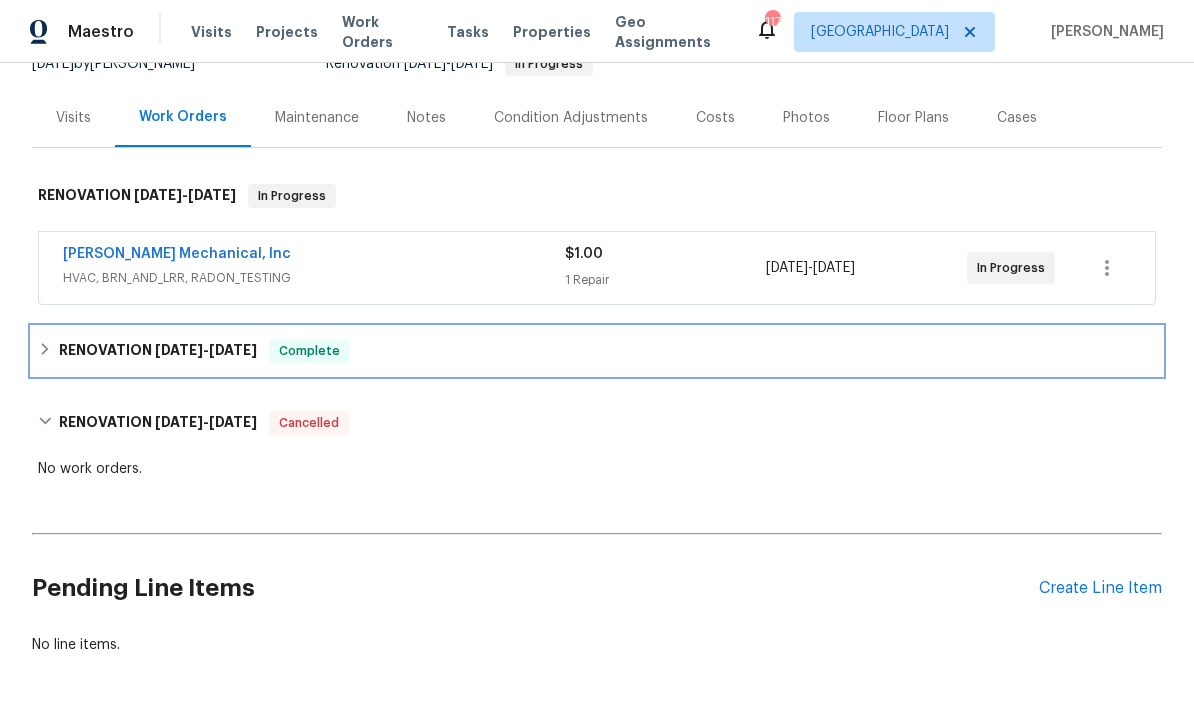 click 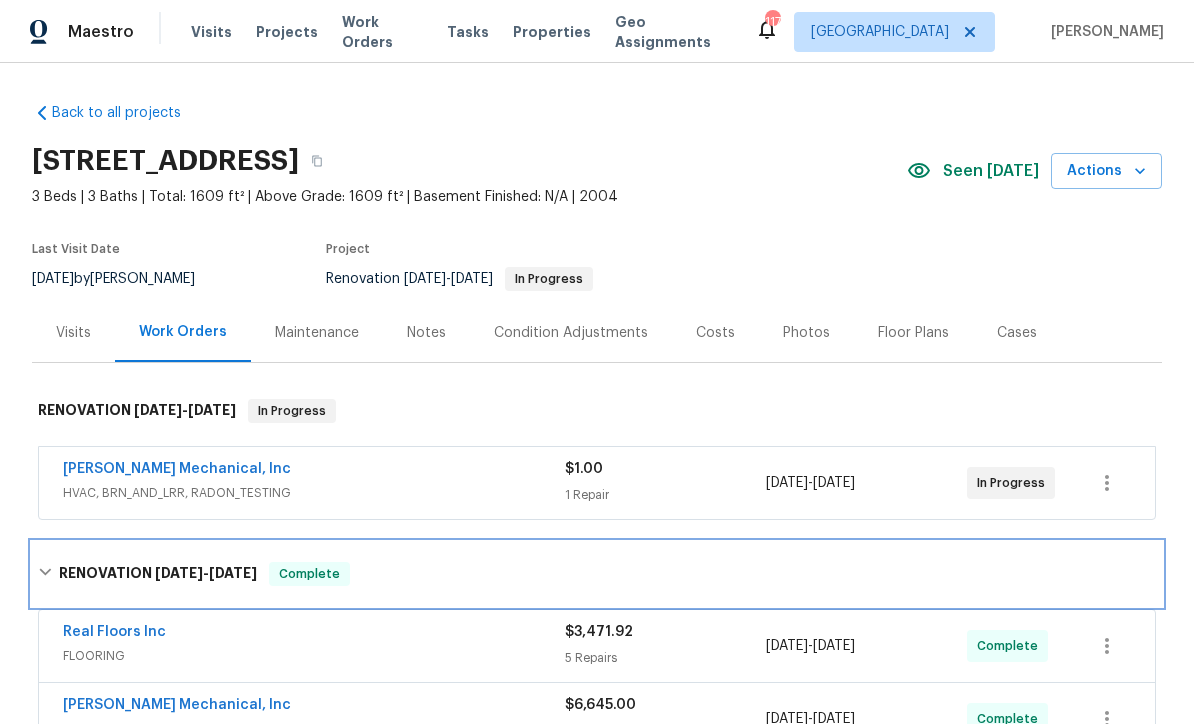 scroll, scrollTop: 0, scrollLeft: 0, axis: both 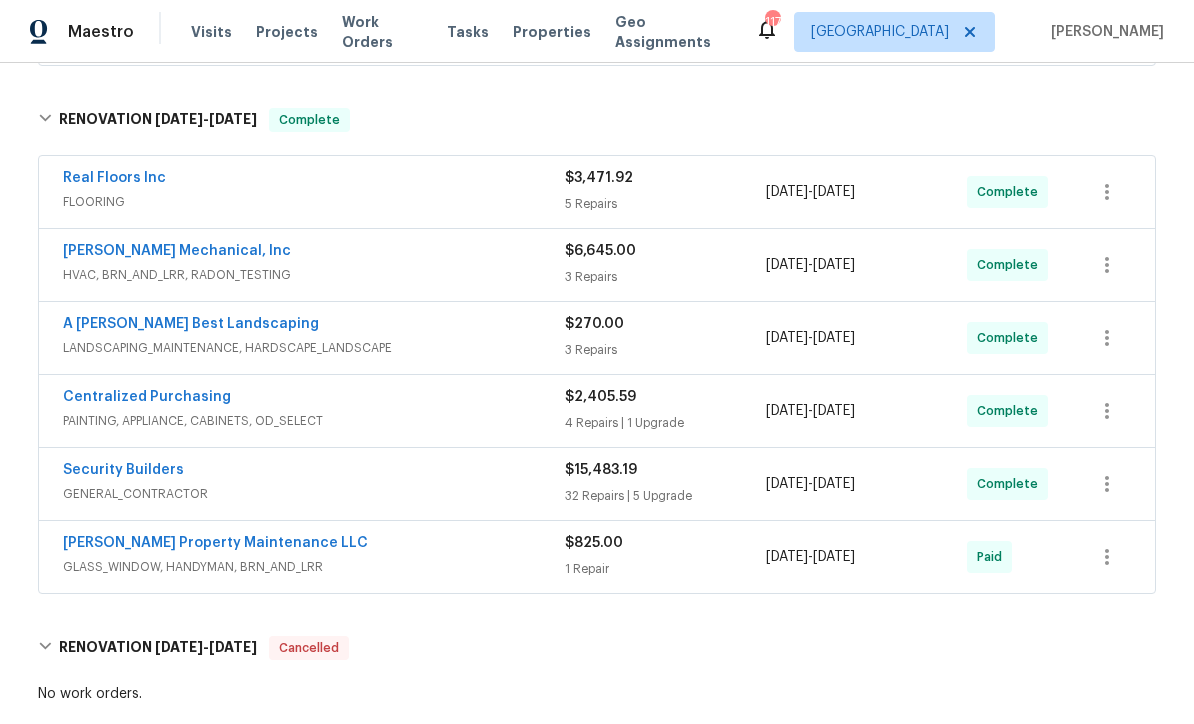 click on "Security Builders" at bounding box center (123, 470) 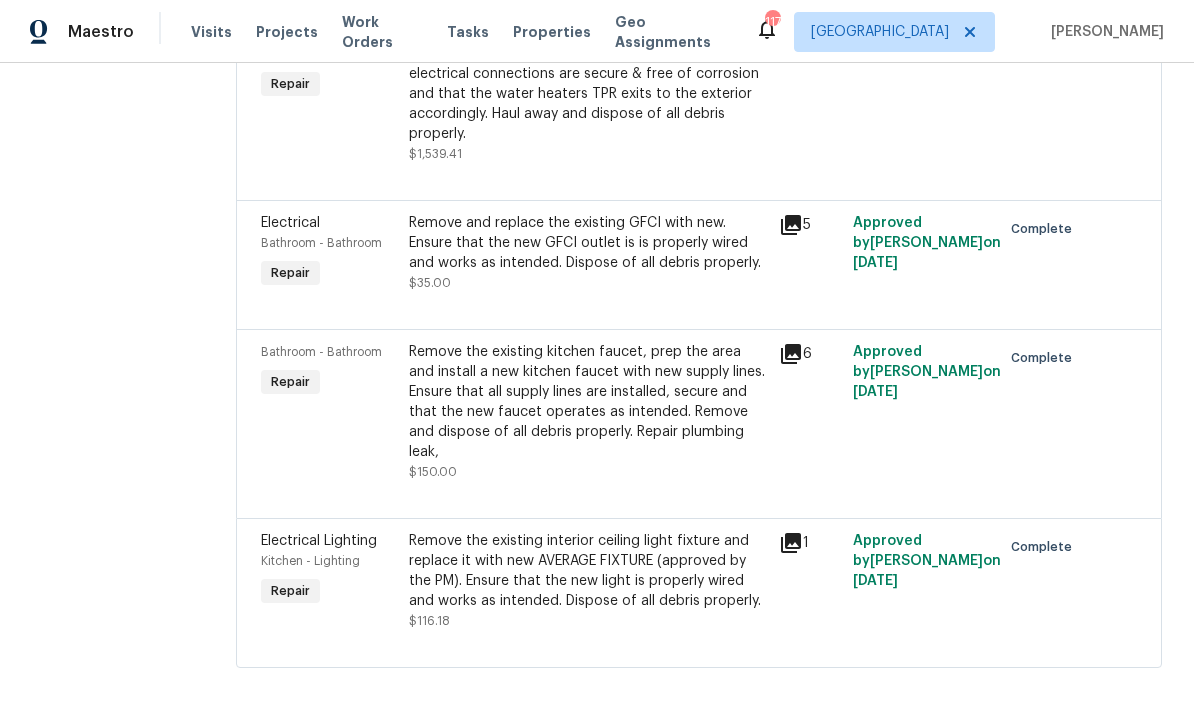 scroll, scrollTop: 6889, scrollLeft: 0, axis: vertical 